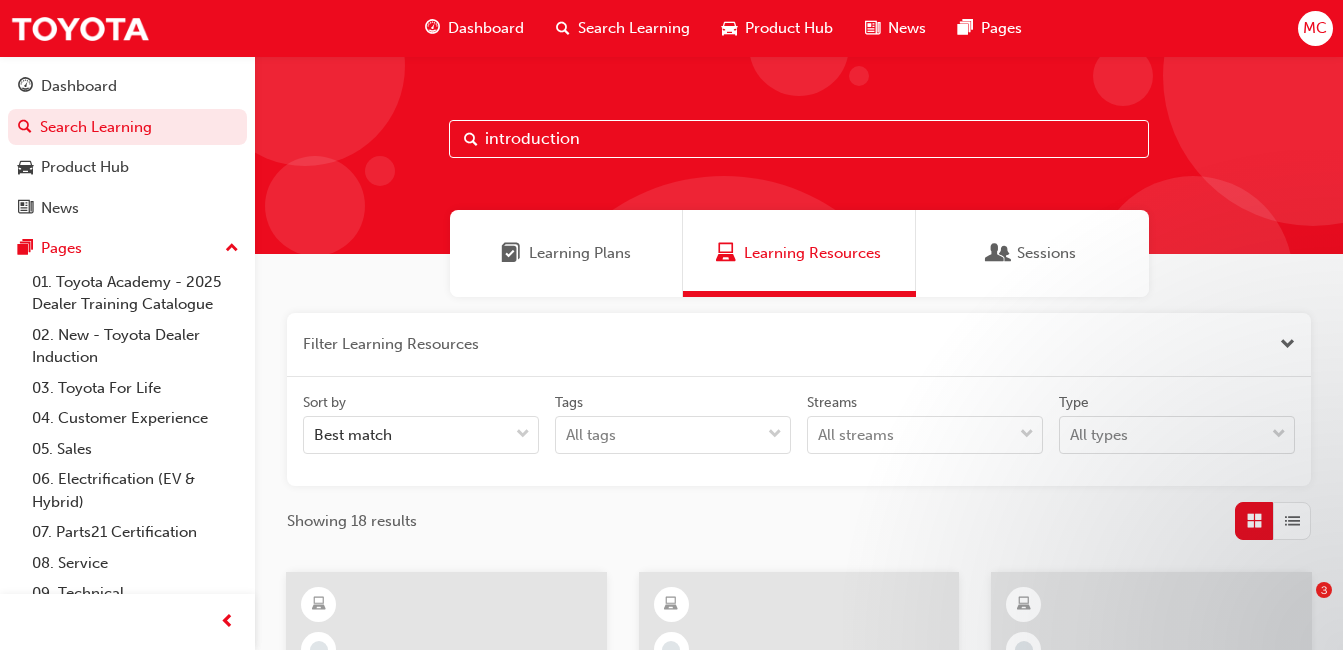 scroll, scrollTop: 300, scrollLeft: 0, axis: vertical 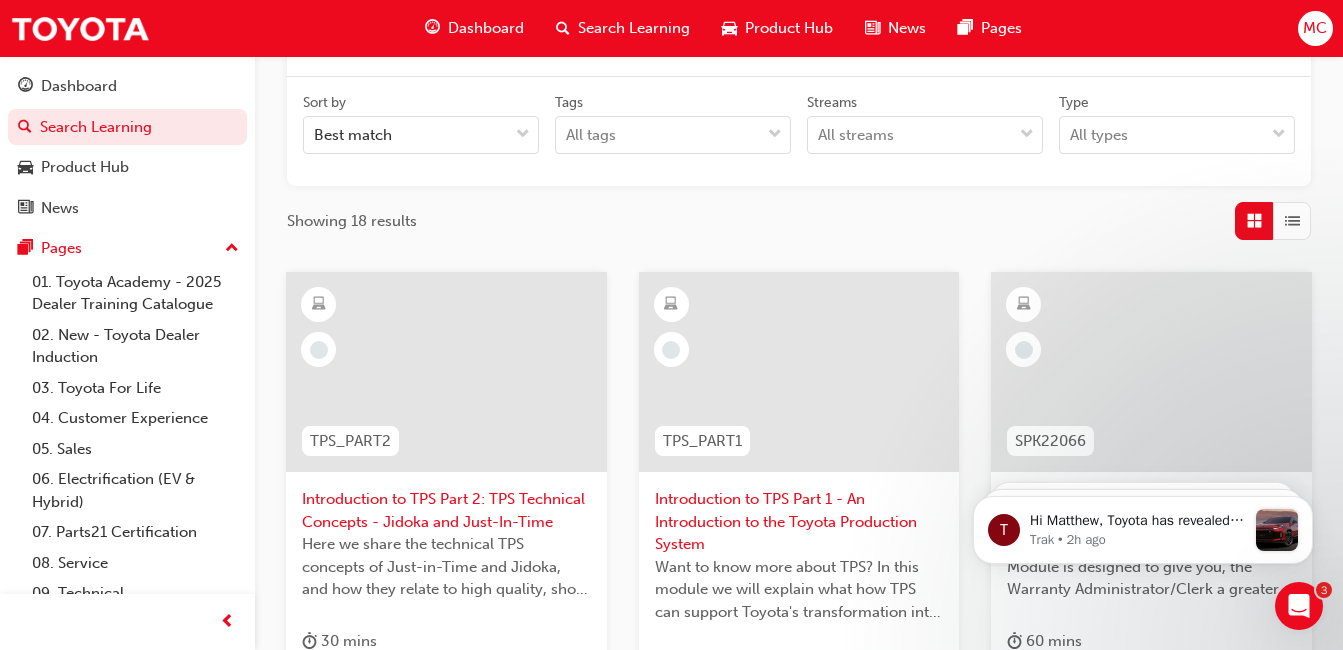 click on "Dashboard" at bounding box center [474, 28] 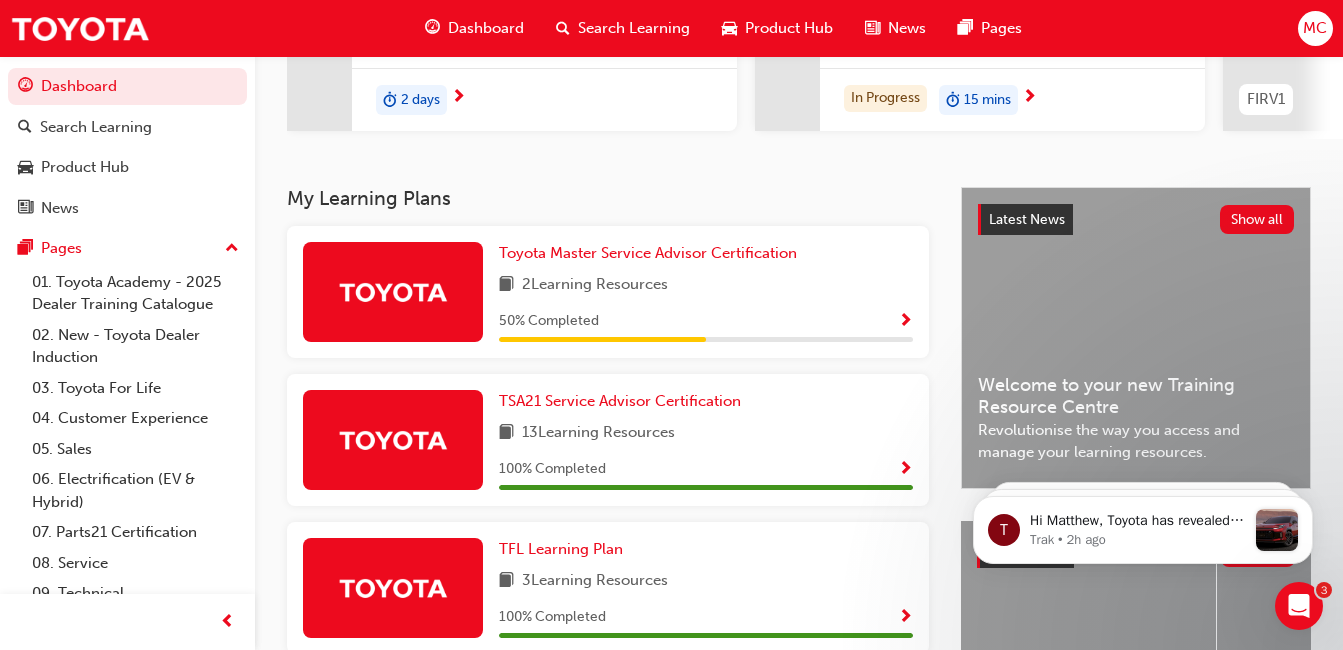 scroll, scrollTop: 0, scrollLeft: 0, axis: both 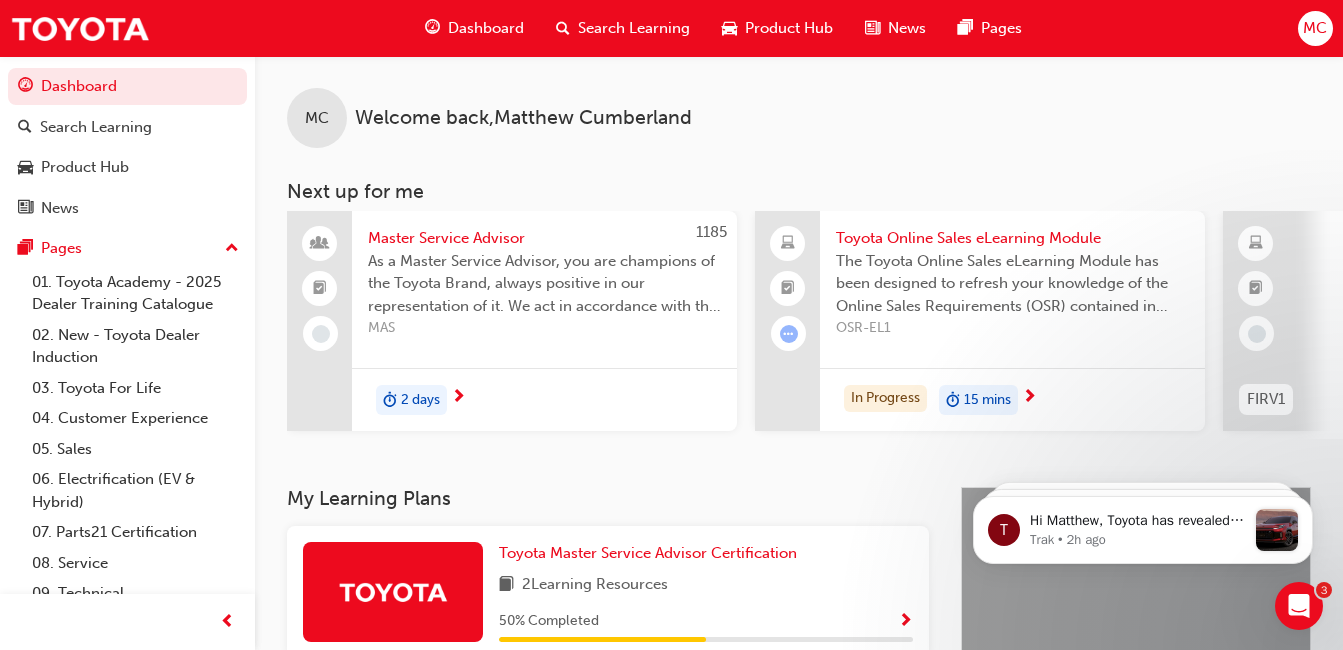 click on "Dashboard Search Learning Product Hub News Pages" at bounding box center (127, 147) 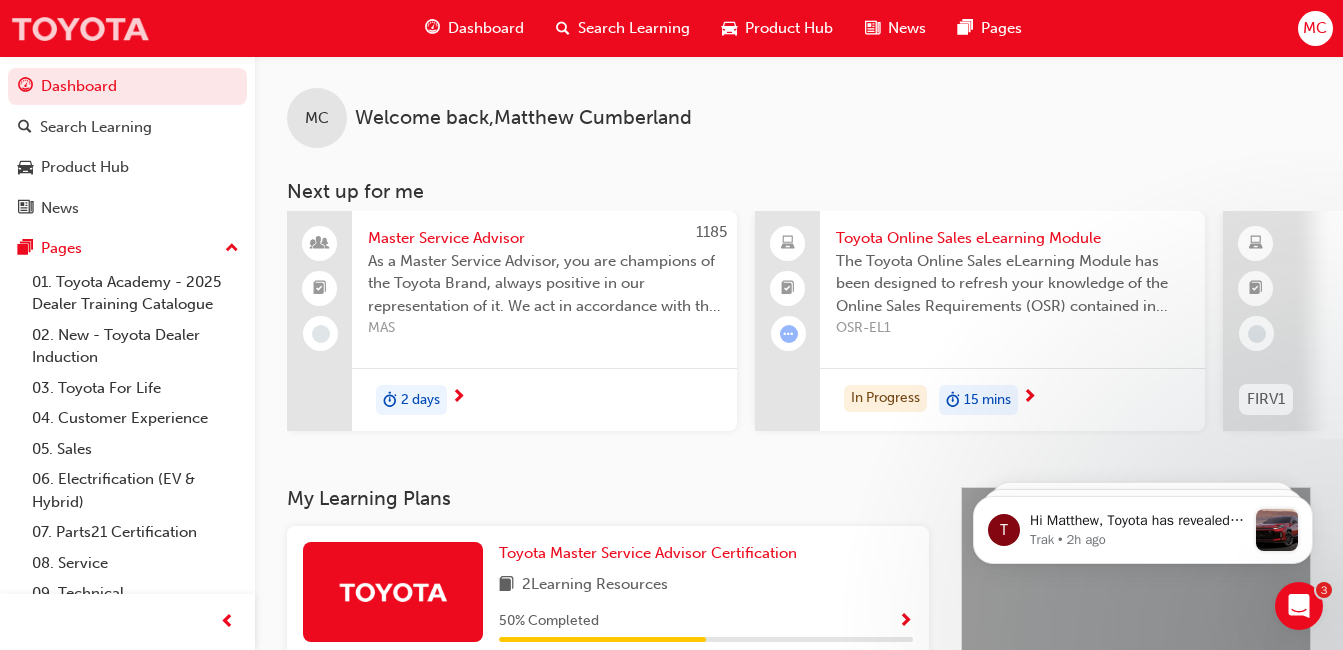 click at bounding box center (80, 28) 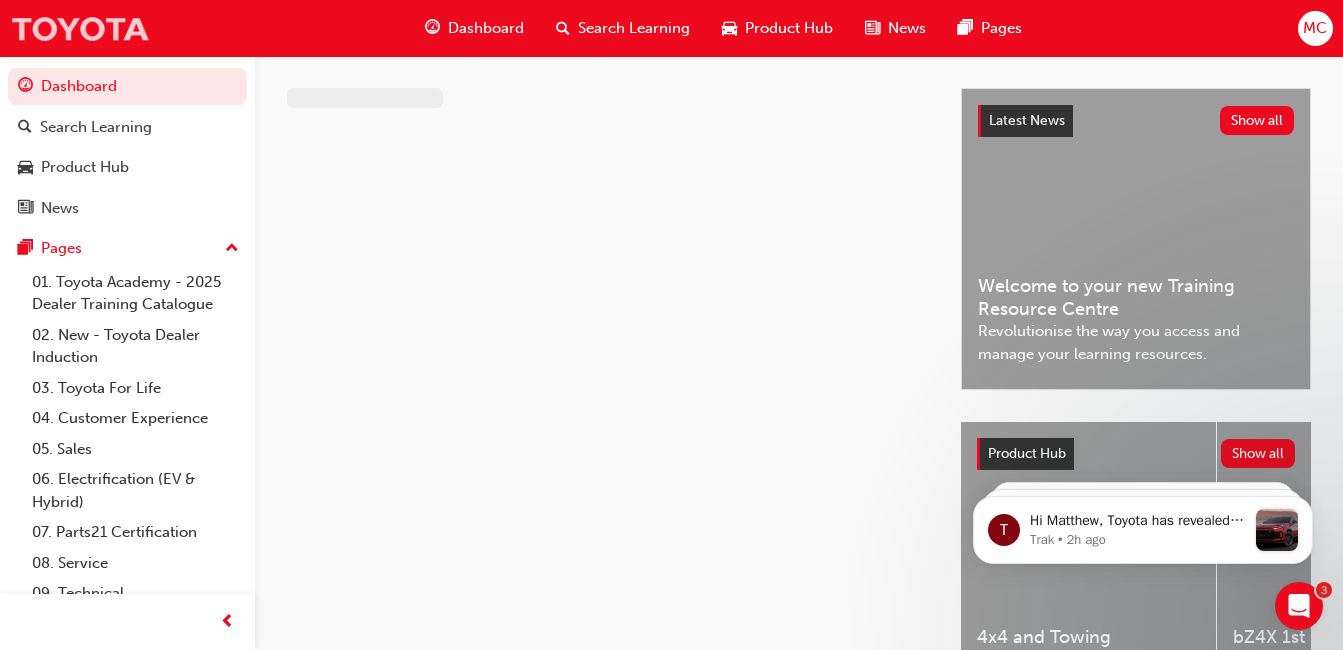 click at bounding box center (80, 28) 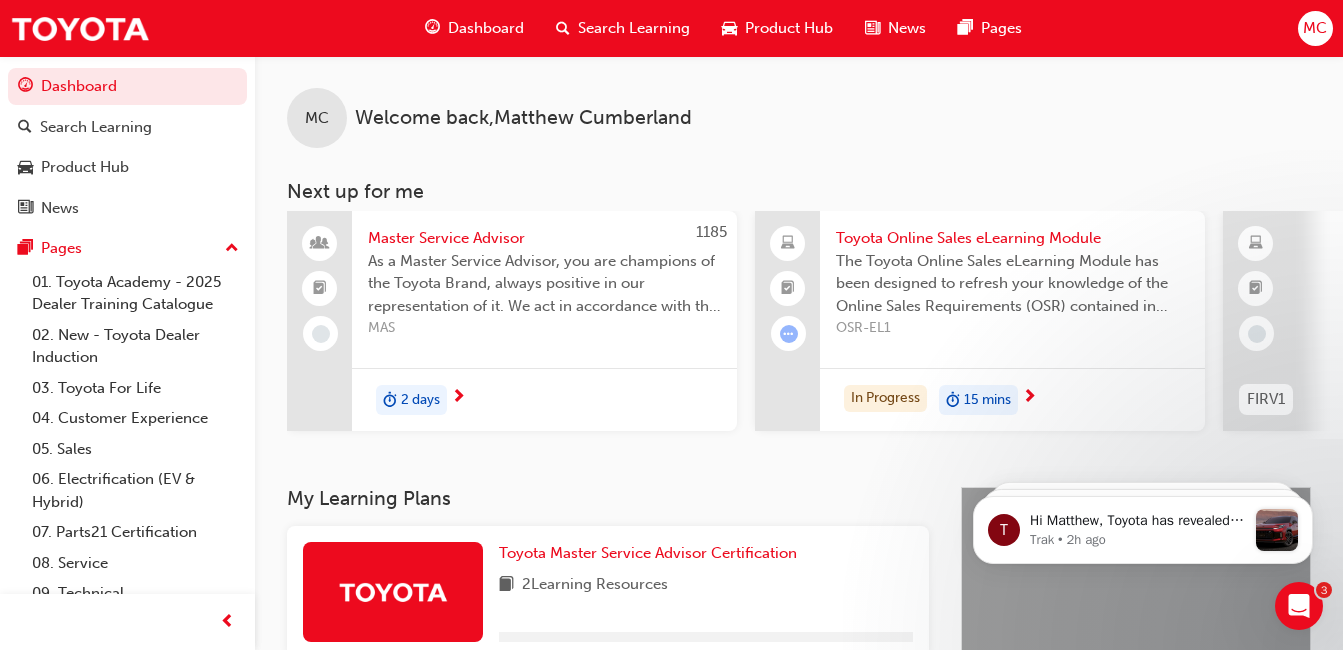 click on "MC Welcome back , [FIRST] [LAST]" at bounding box center [799, 102] 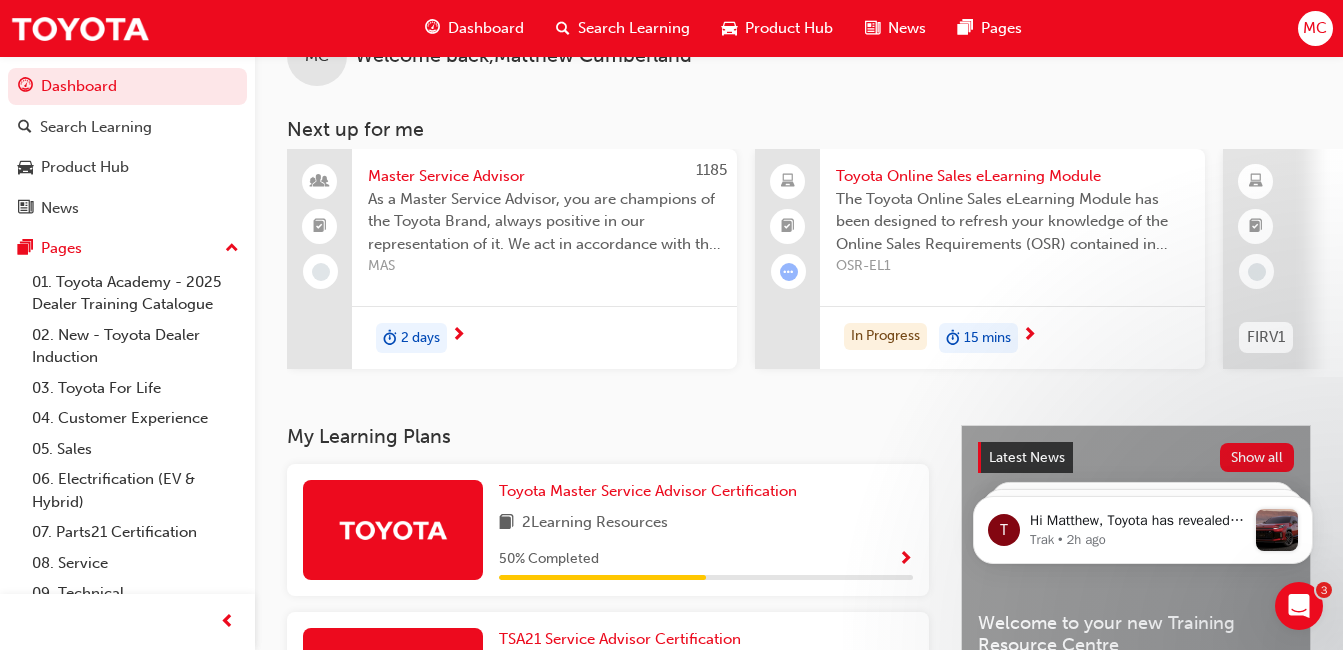 scroll, scrollTop: 0, scrollLeft: 0, axis: both 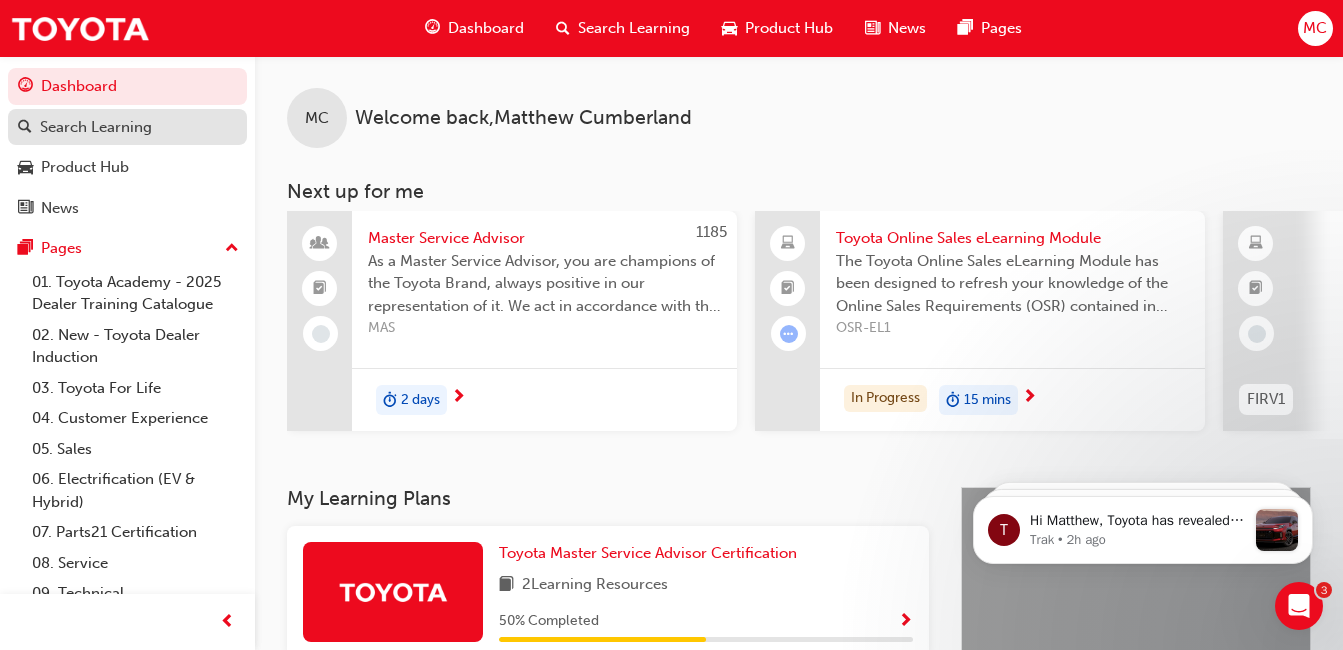 click on "Search Learning" at bounding box center [127, 127] 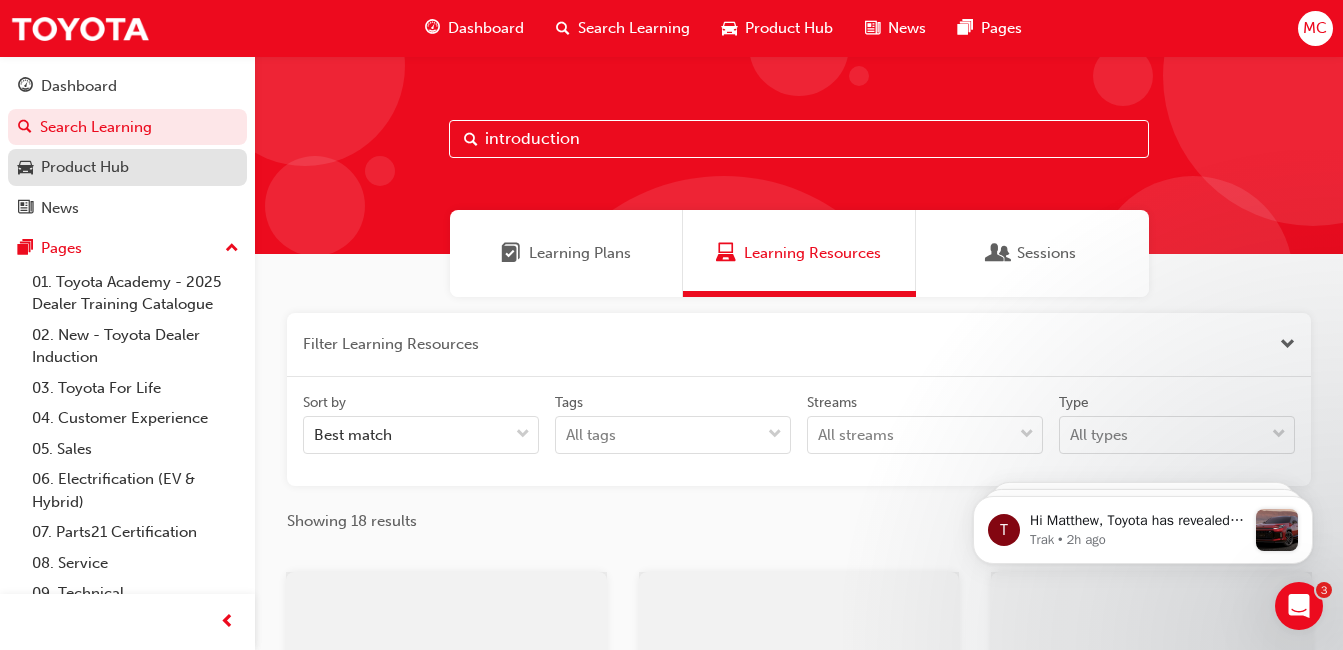 click on "Product Hub" at bounding box center [127, 167] 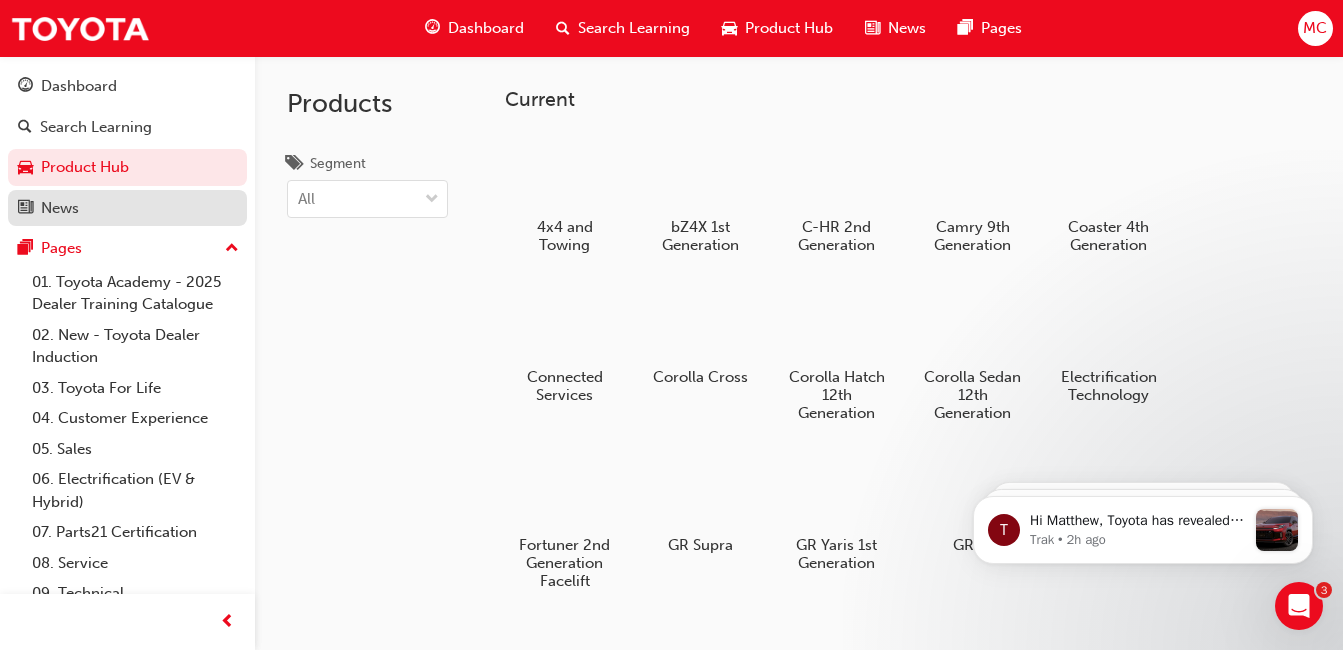 click on "News" at bounding box center (127, 208) 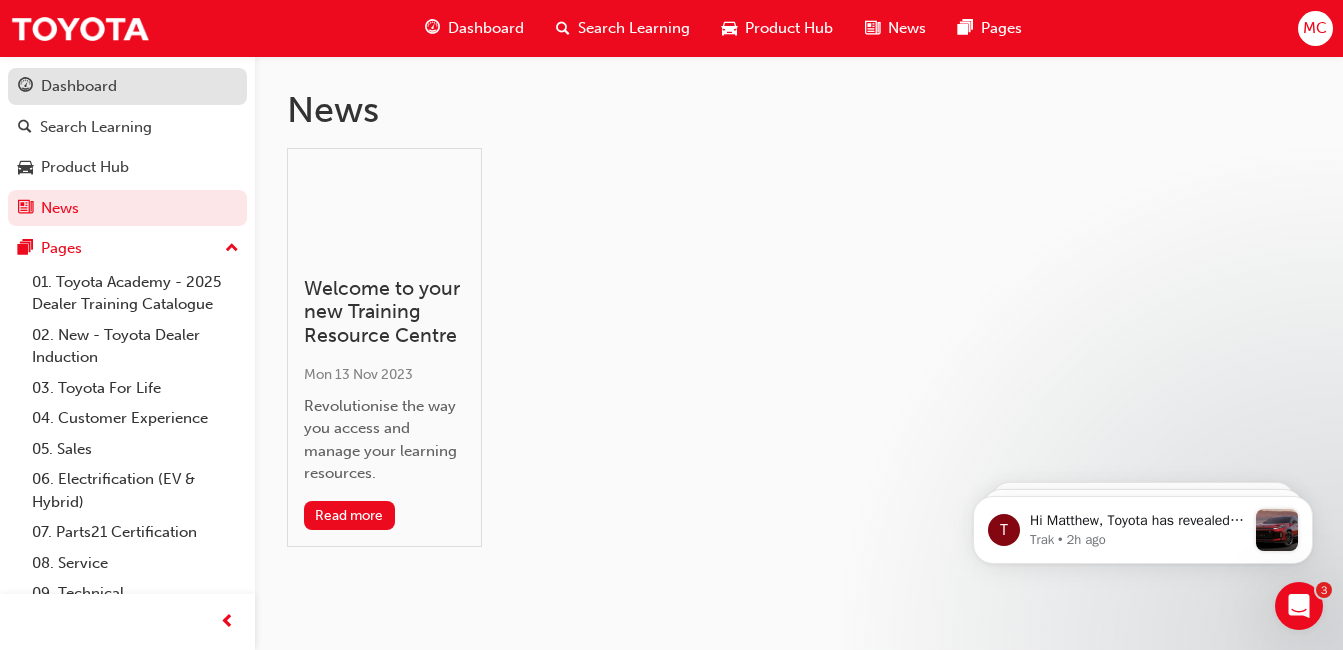 click on "Dashboard" at bounding box center [127, 86] 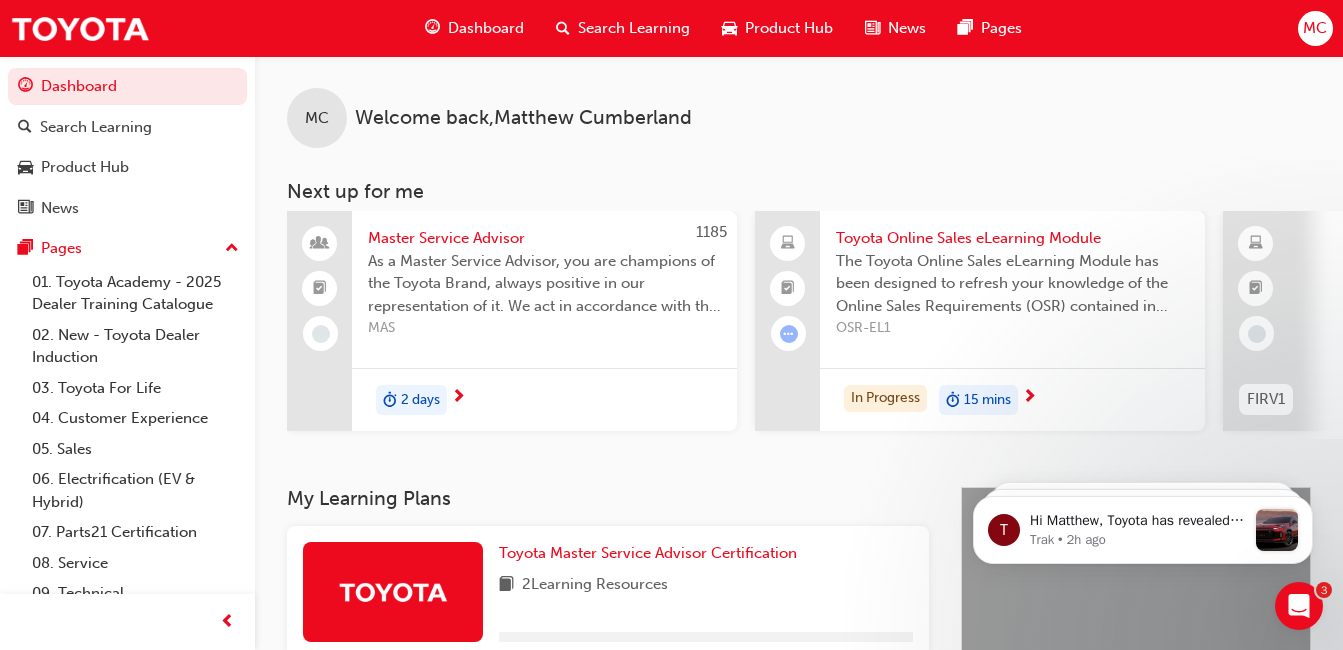 click on "Dashboard Search Learning Product Hub News Pages MC" at bounding box center (671, 28) 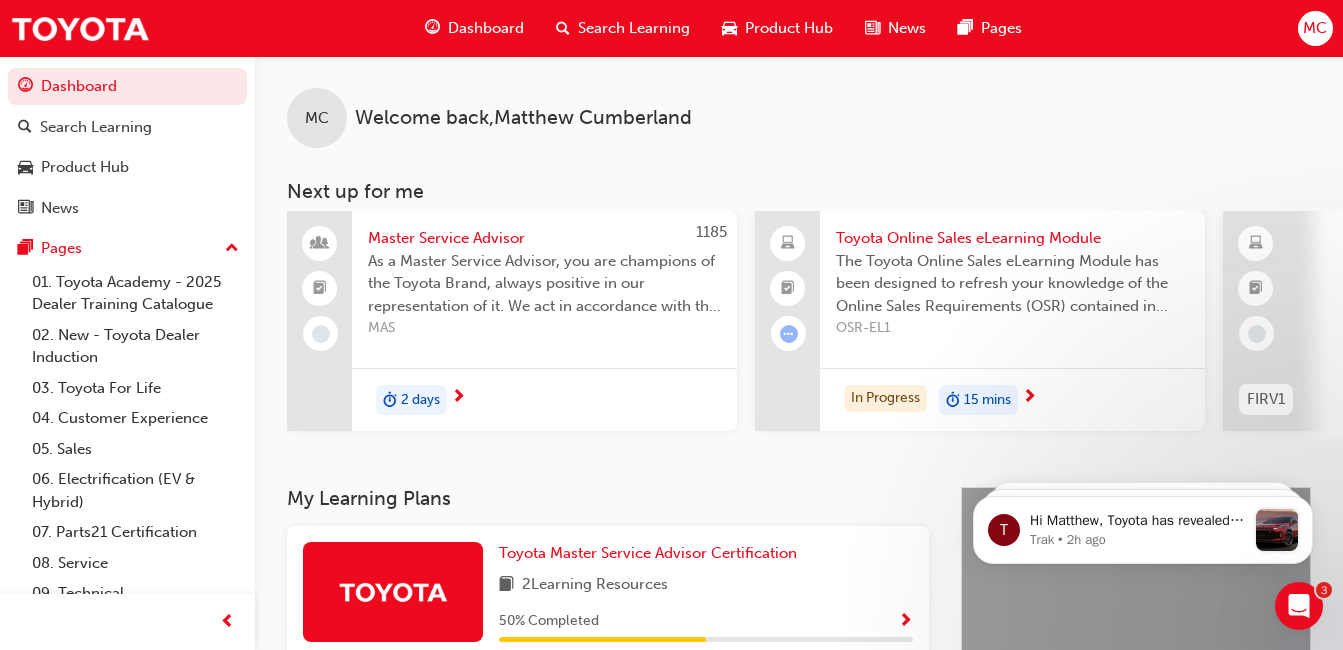 click on "Dashboard Search Learning Product Hub News Pages MC" at bounding box center [671, 28] 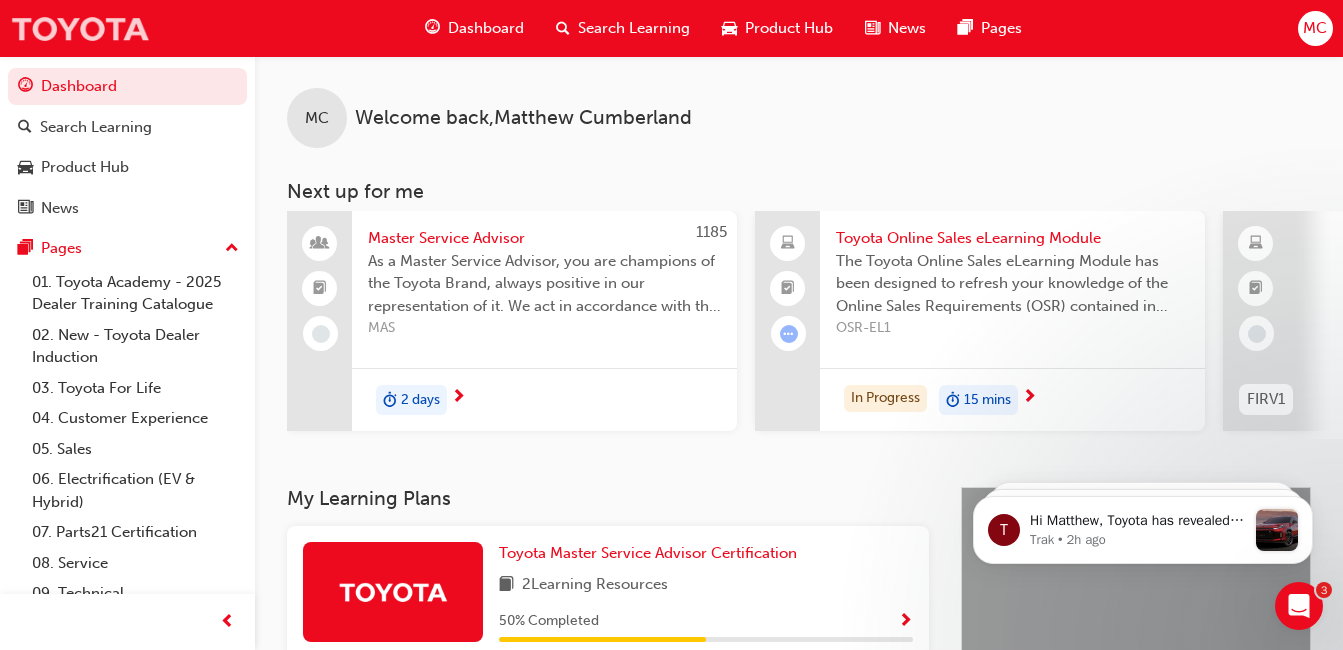 click at bounding box center (80, 28) 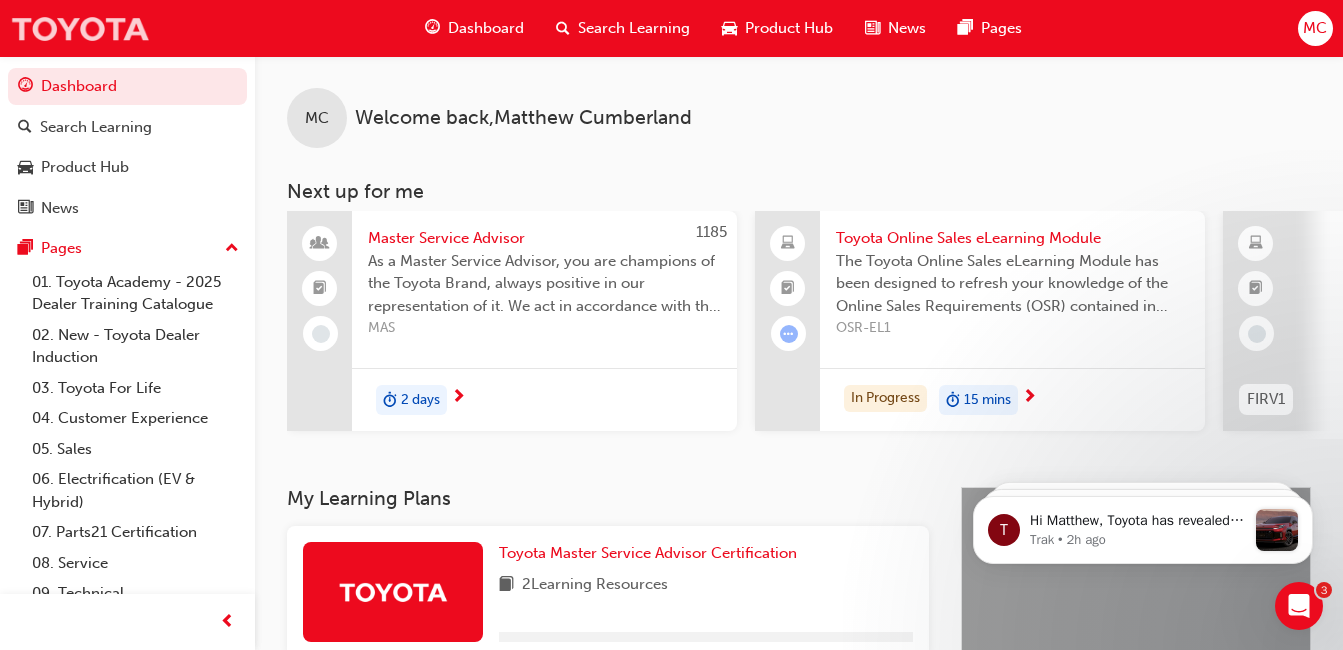 click at bounding box center (80, 28) 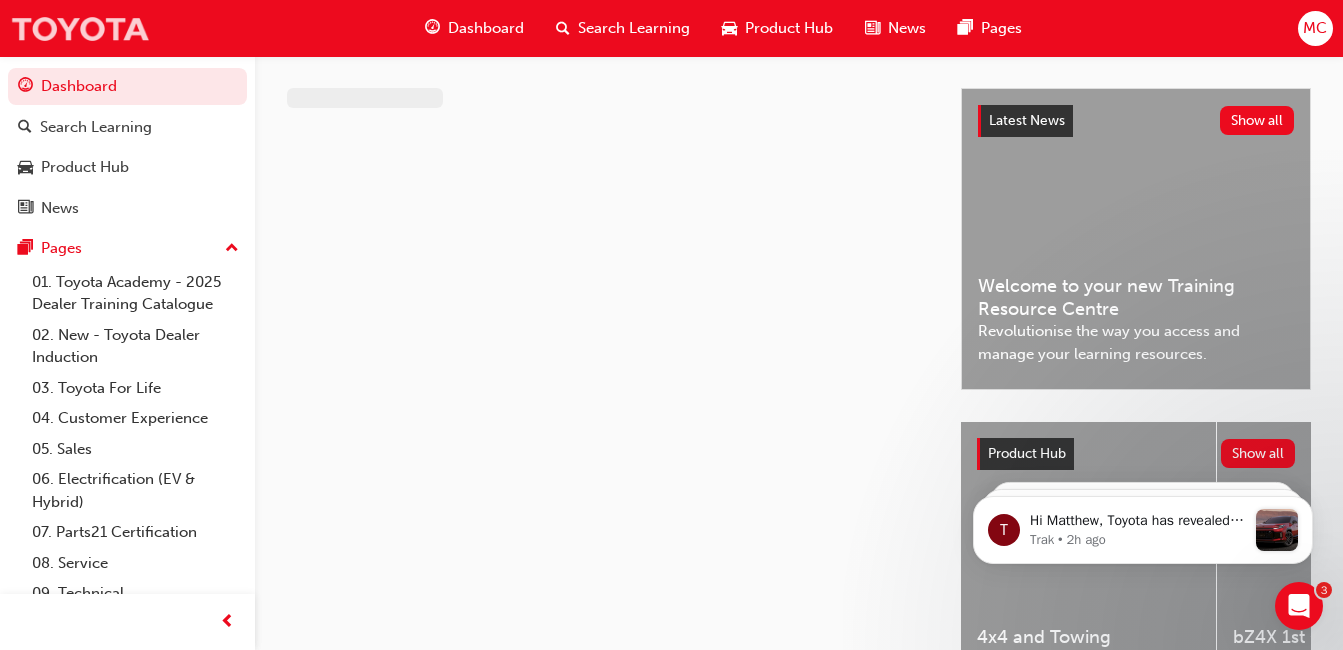 click at bounding box center (80, 28) 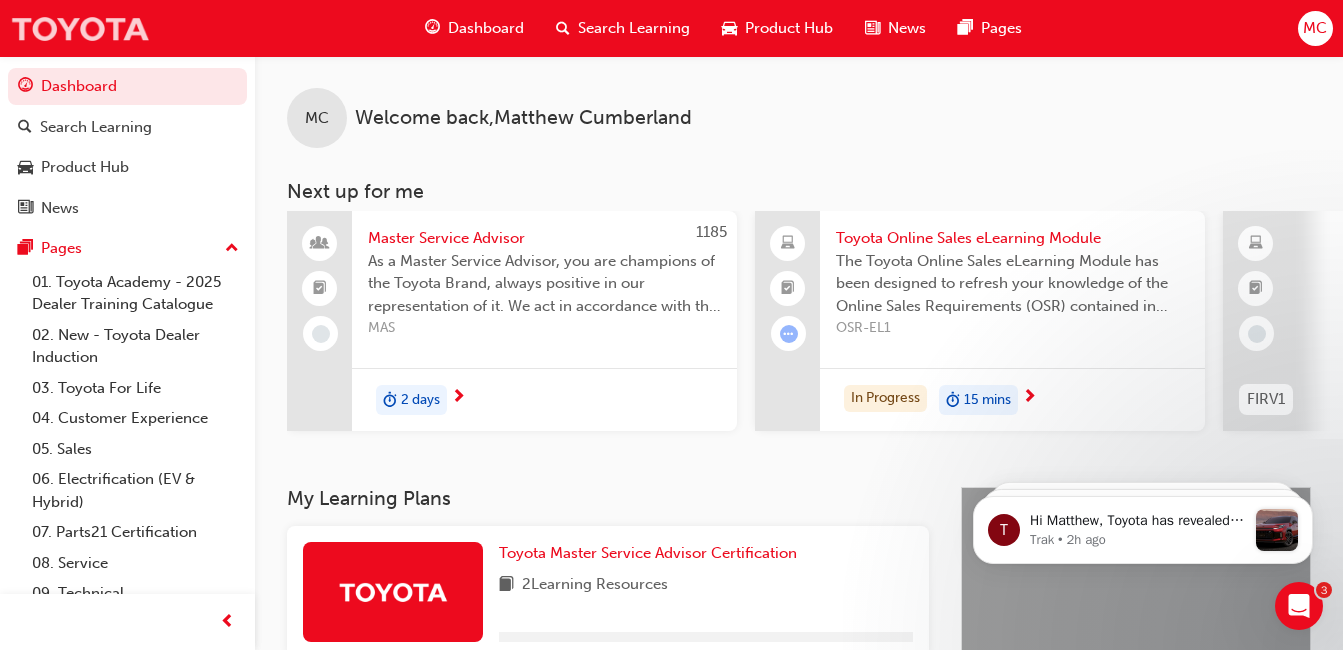 click at bounding box center (80, 28) 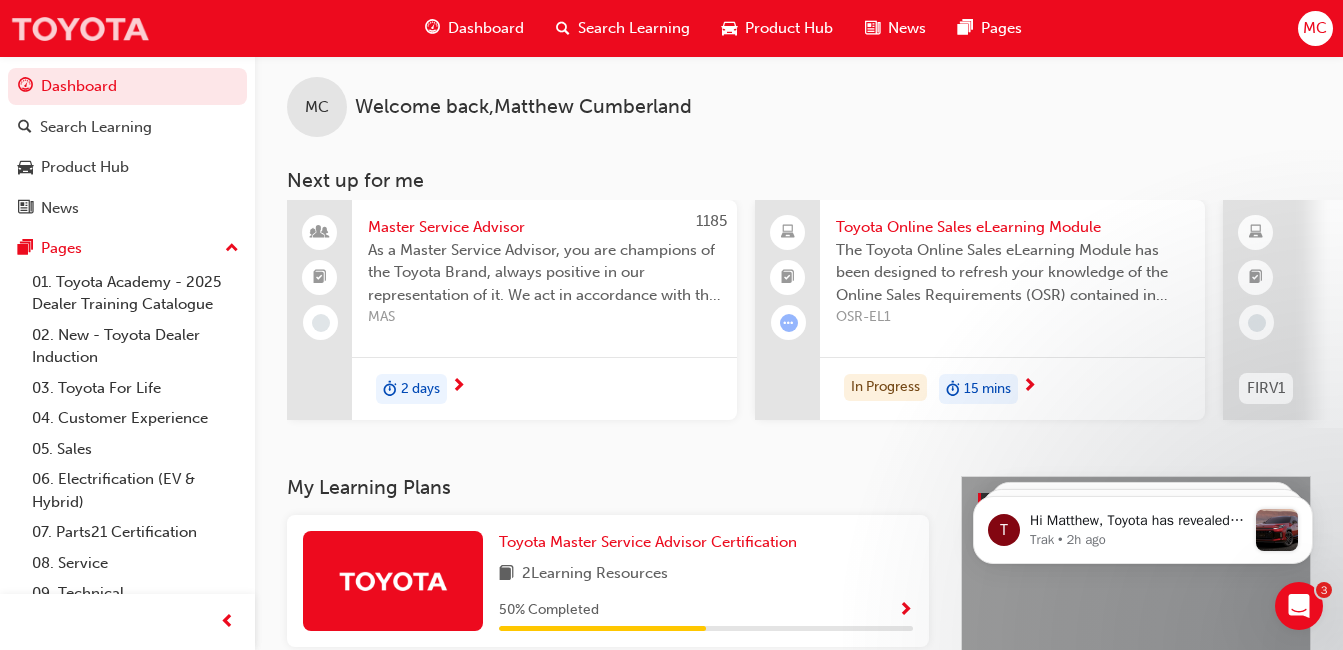 scroll, scrollTop: 6, scrollLeft: 0, axis: vertical 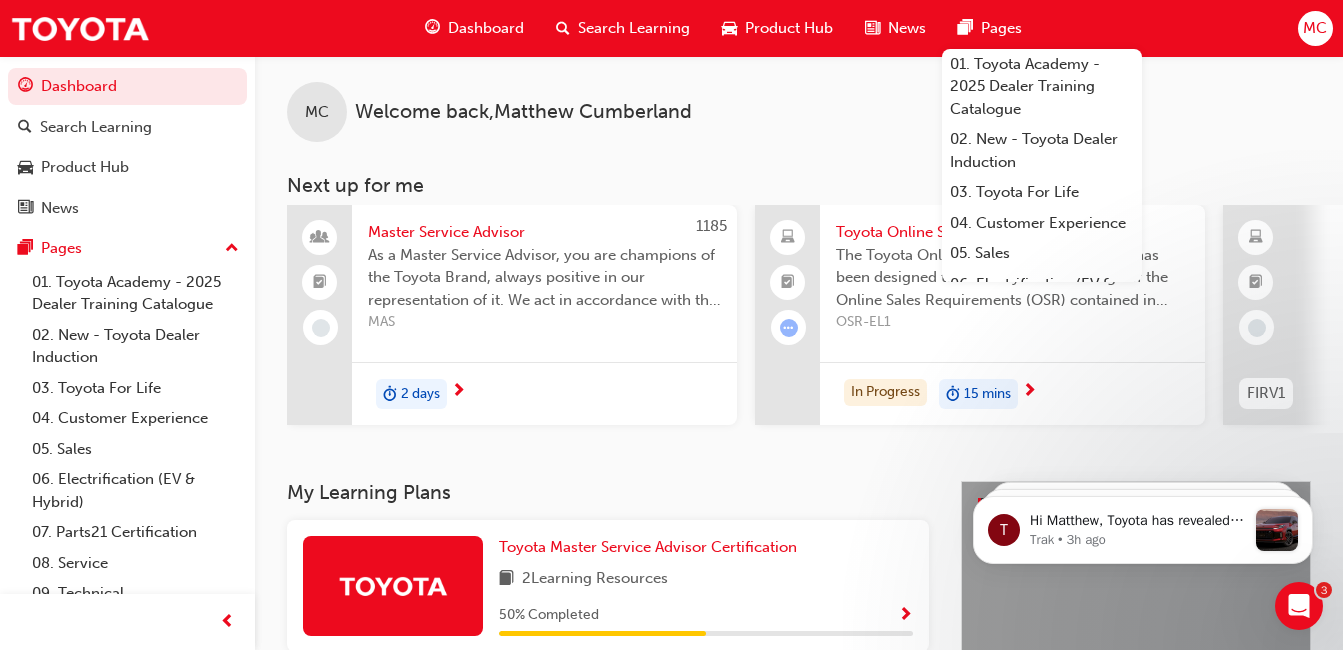 click on "Dashboard" at bounding box center [486, 28] 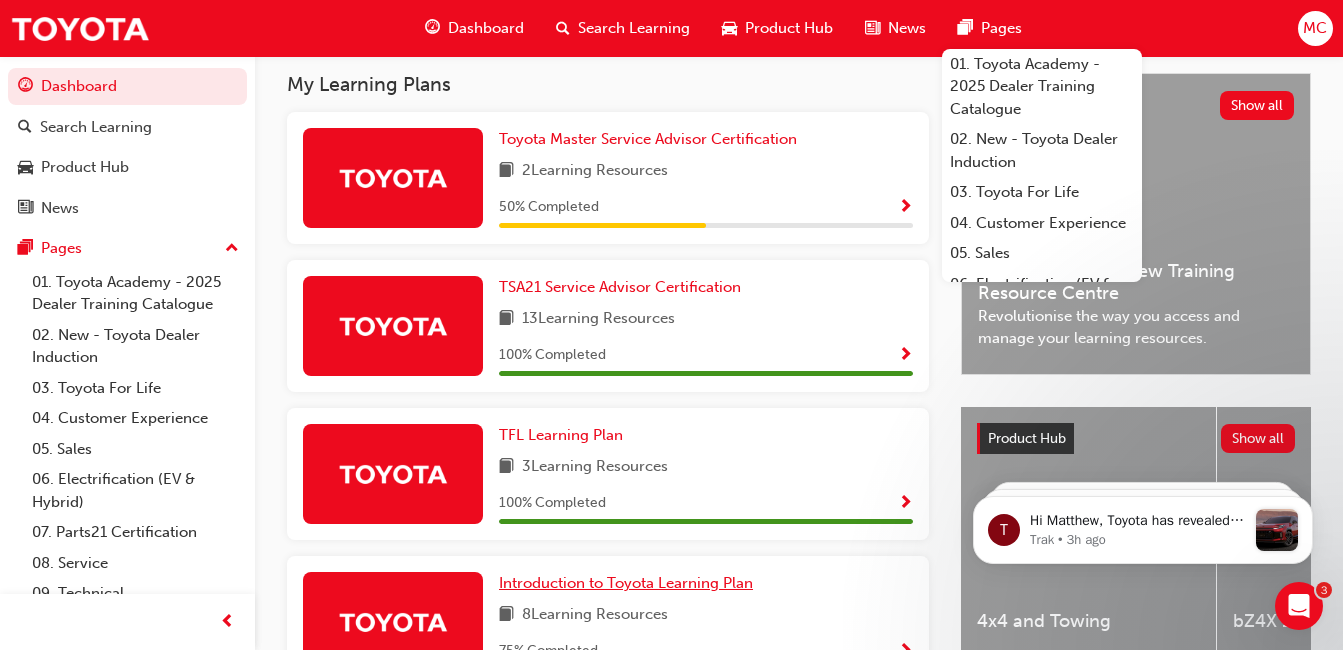 scroll, scrollTop: 406, scrollLeft: 0, axis: vertical 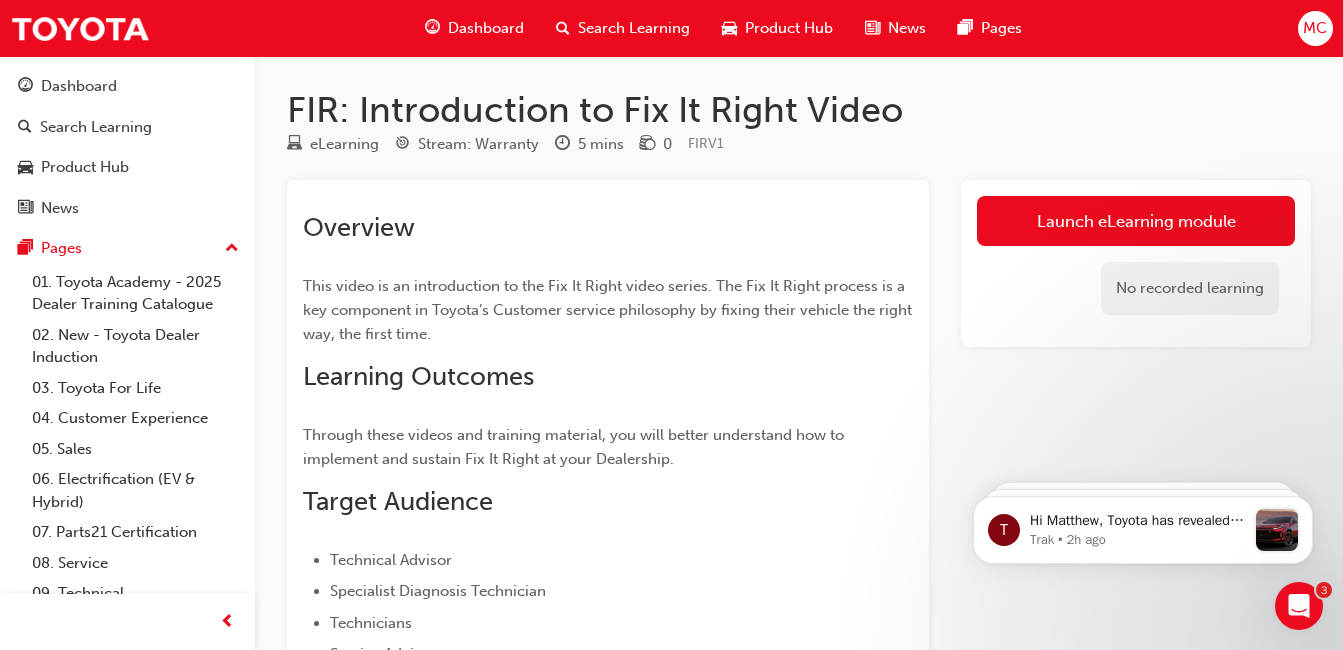 click on "Dashboard Search Learning Product Hub News Pages MC" at bounding box center [671, 28] 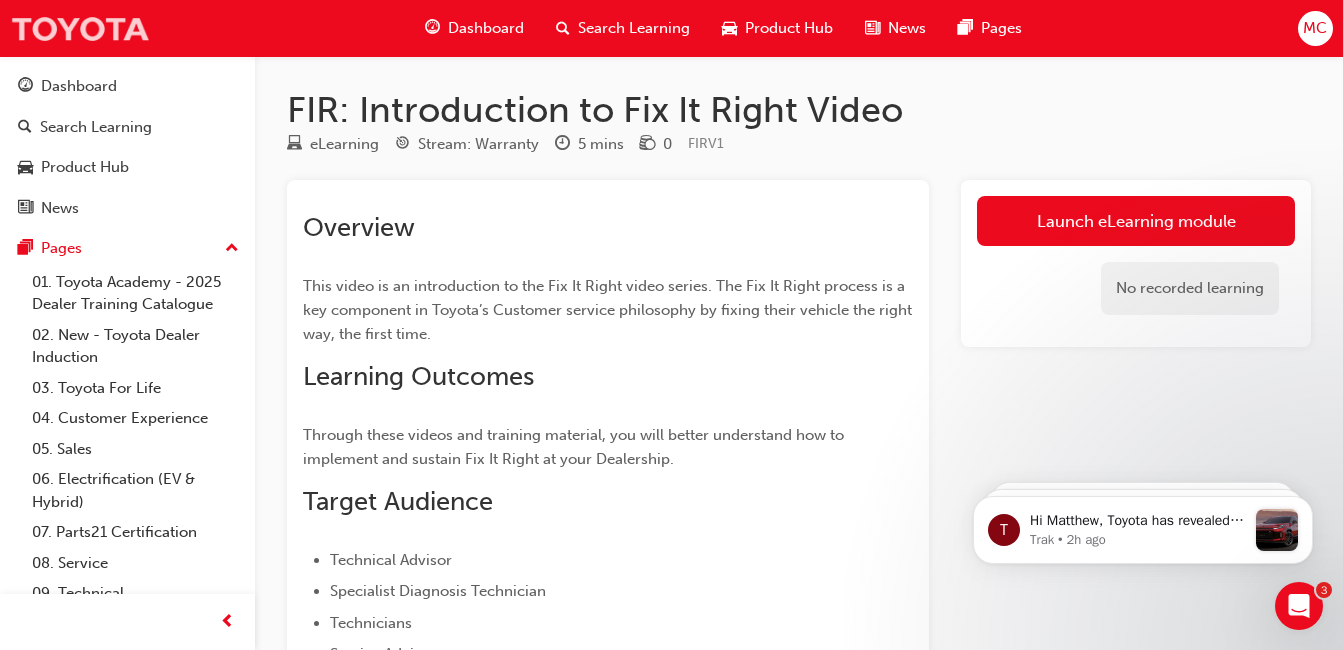 click at bounding box center [80, 28] 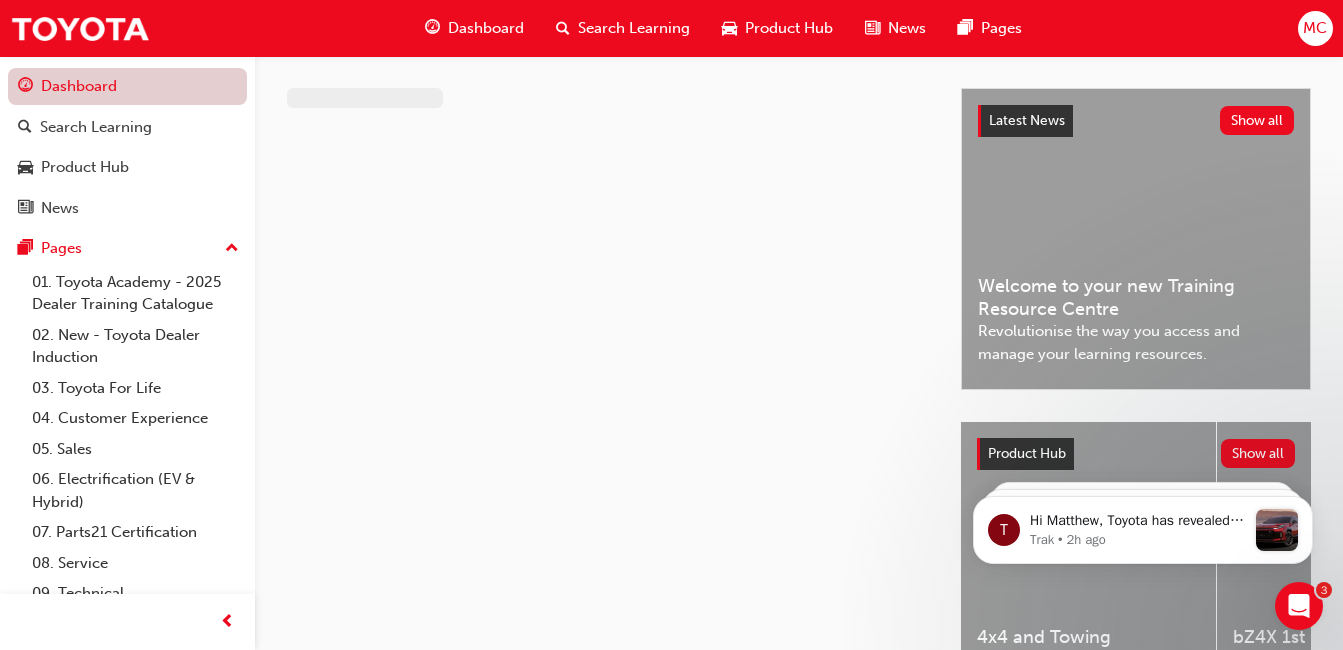 click on "Dashboard" at bounding box center [127, 86] 